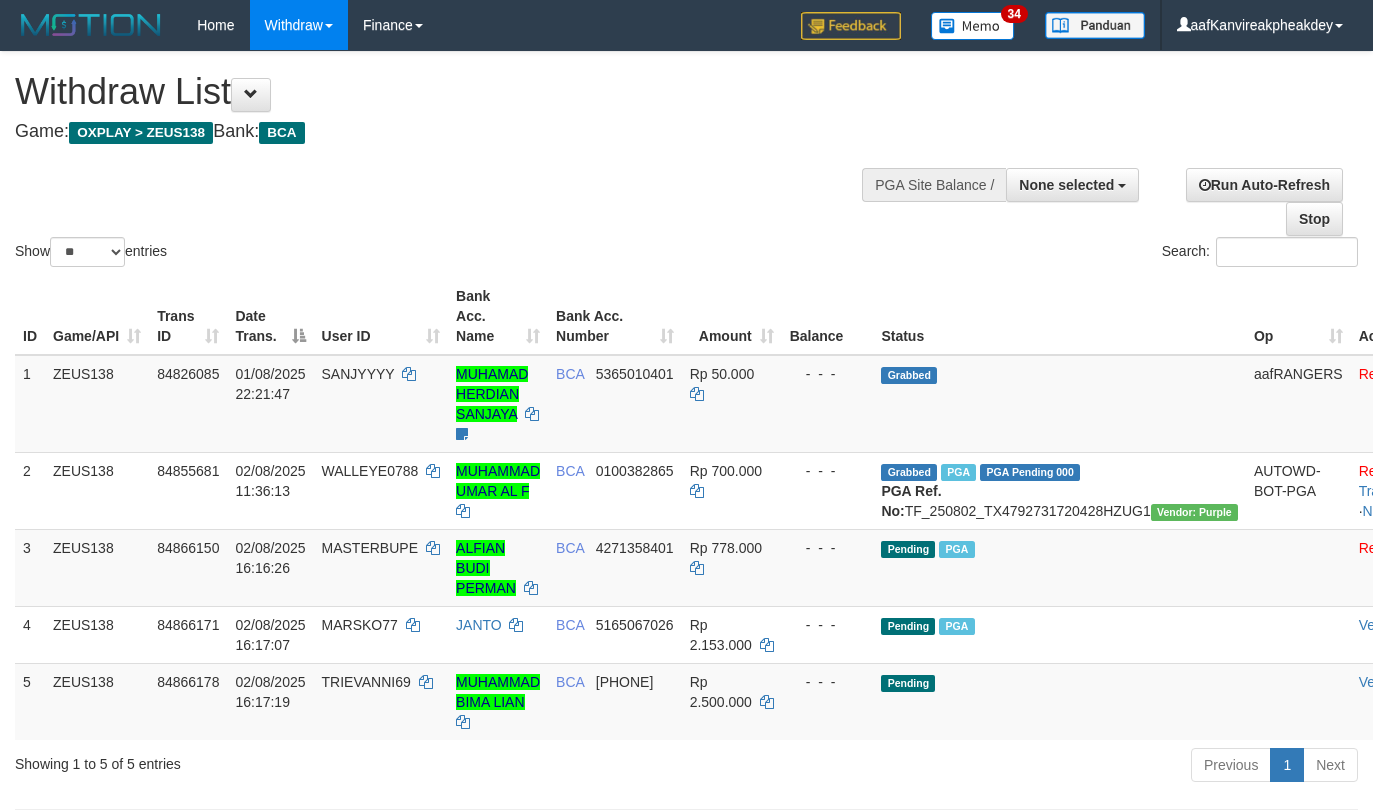 select 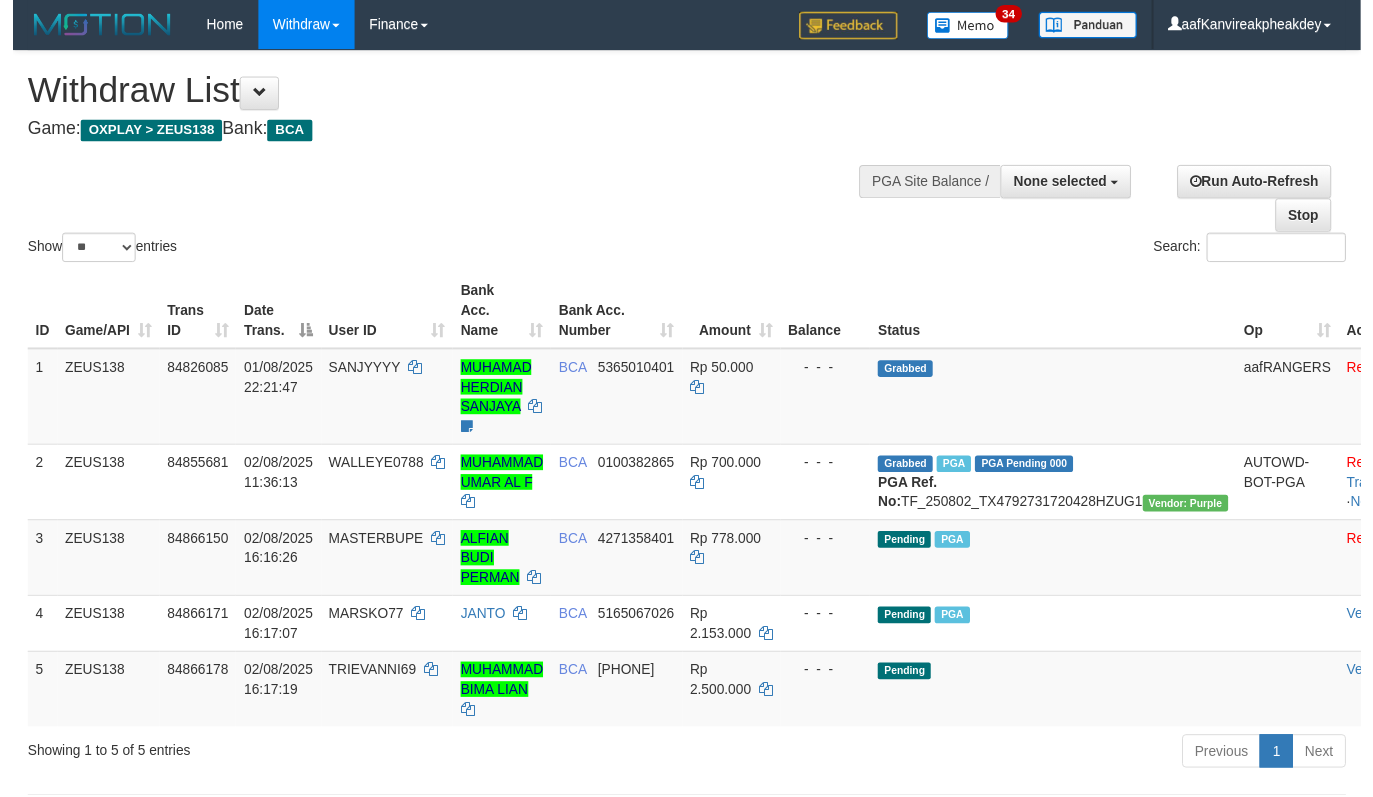 scroll, scrollTop: 142, scrollLeft: 0, axis: vertical 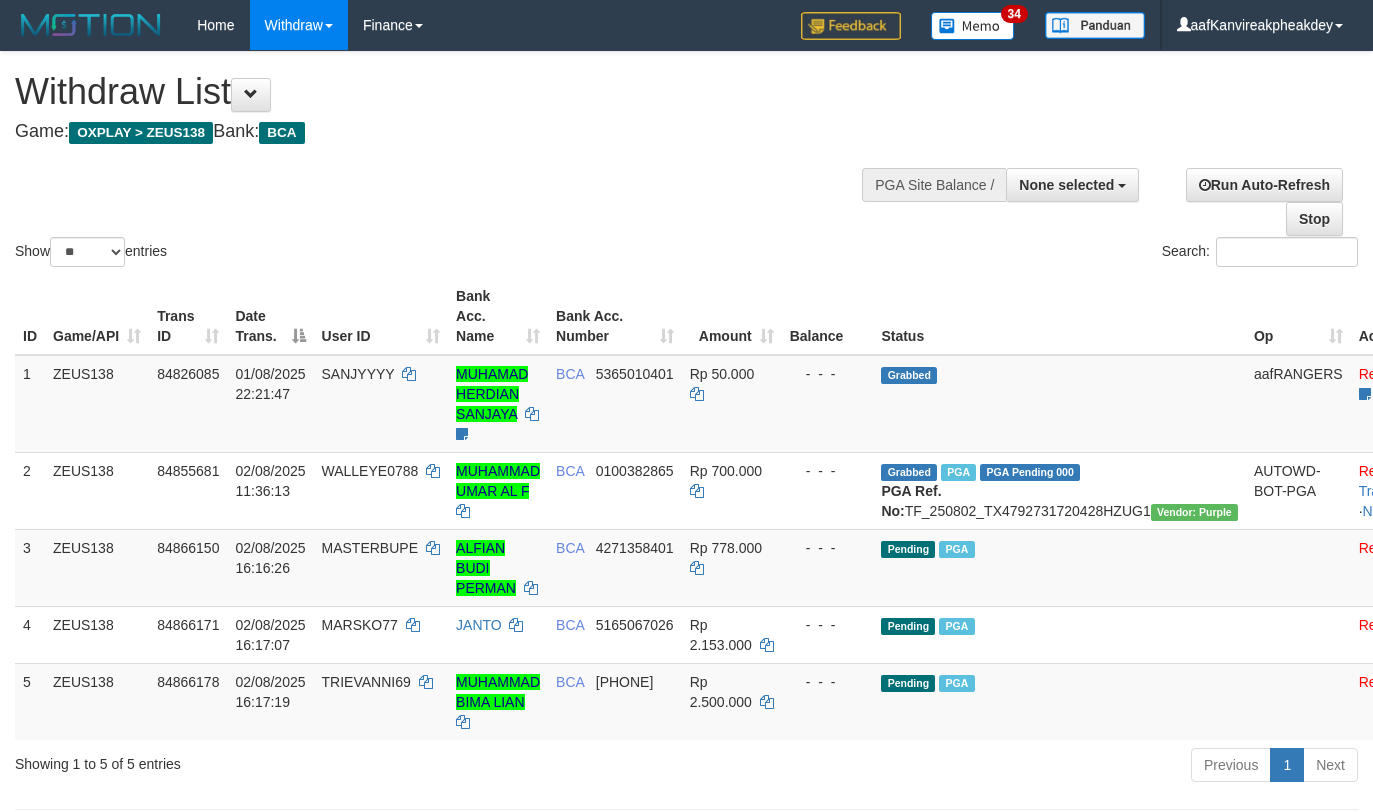 select 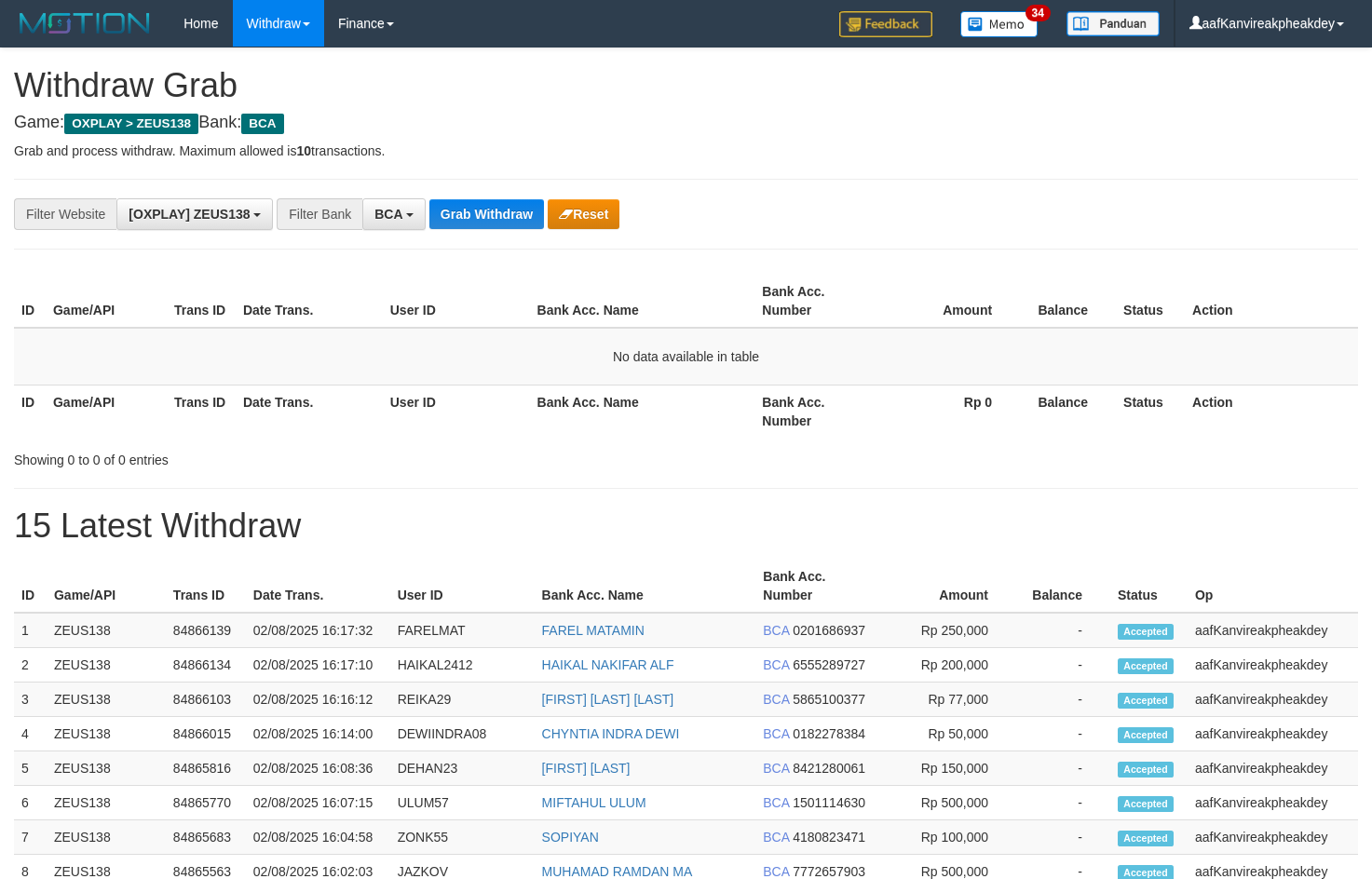 scroll, scrollTop: 0, scrollLeft: 0, axis: both 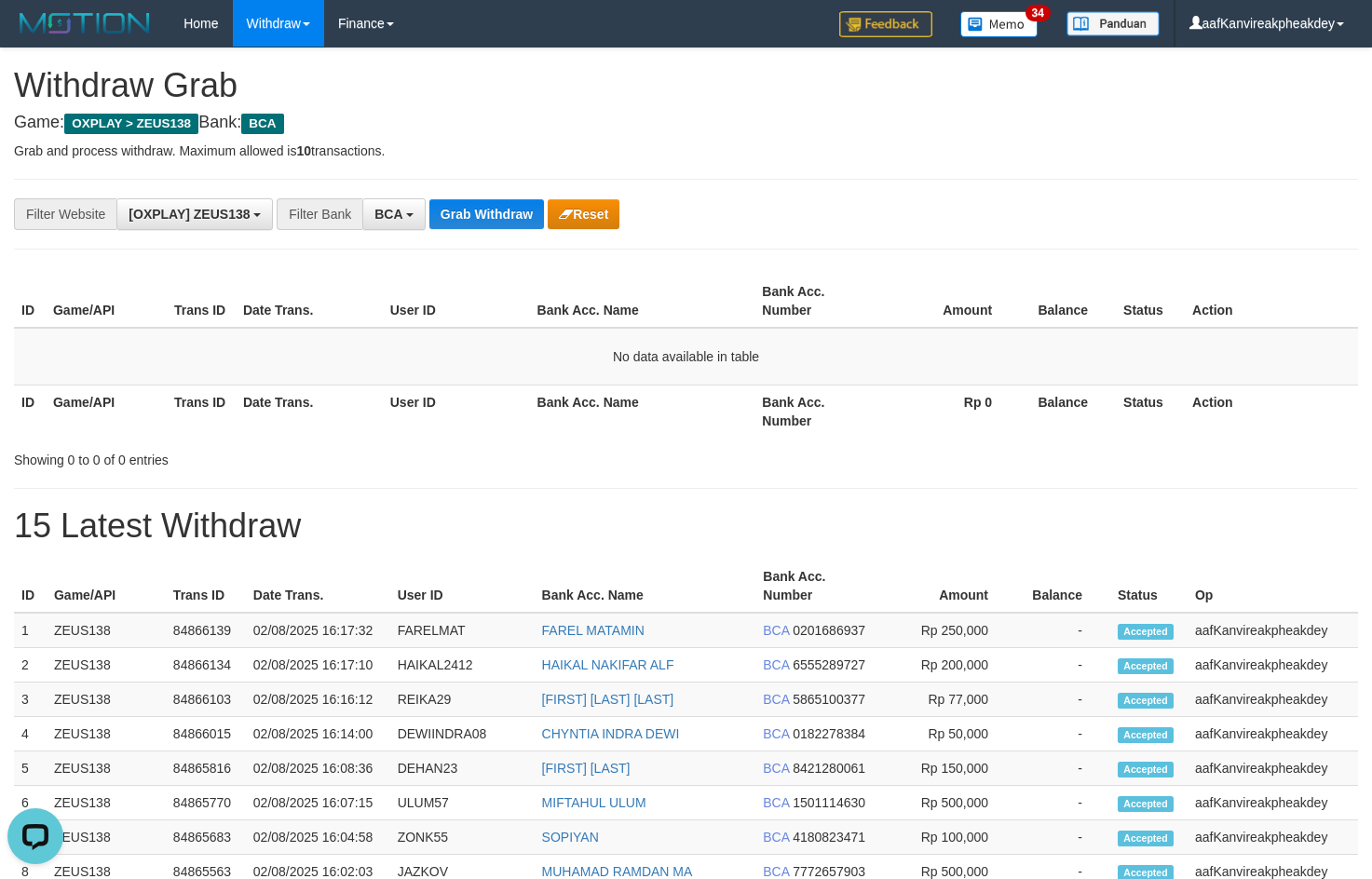 click on "Status" at bounding box center (1150, 301) 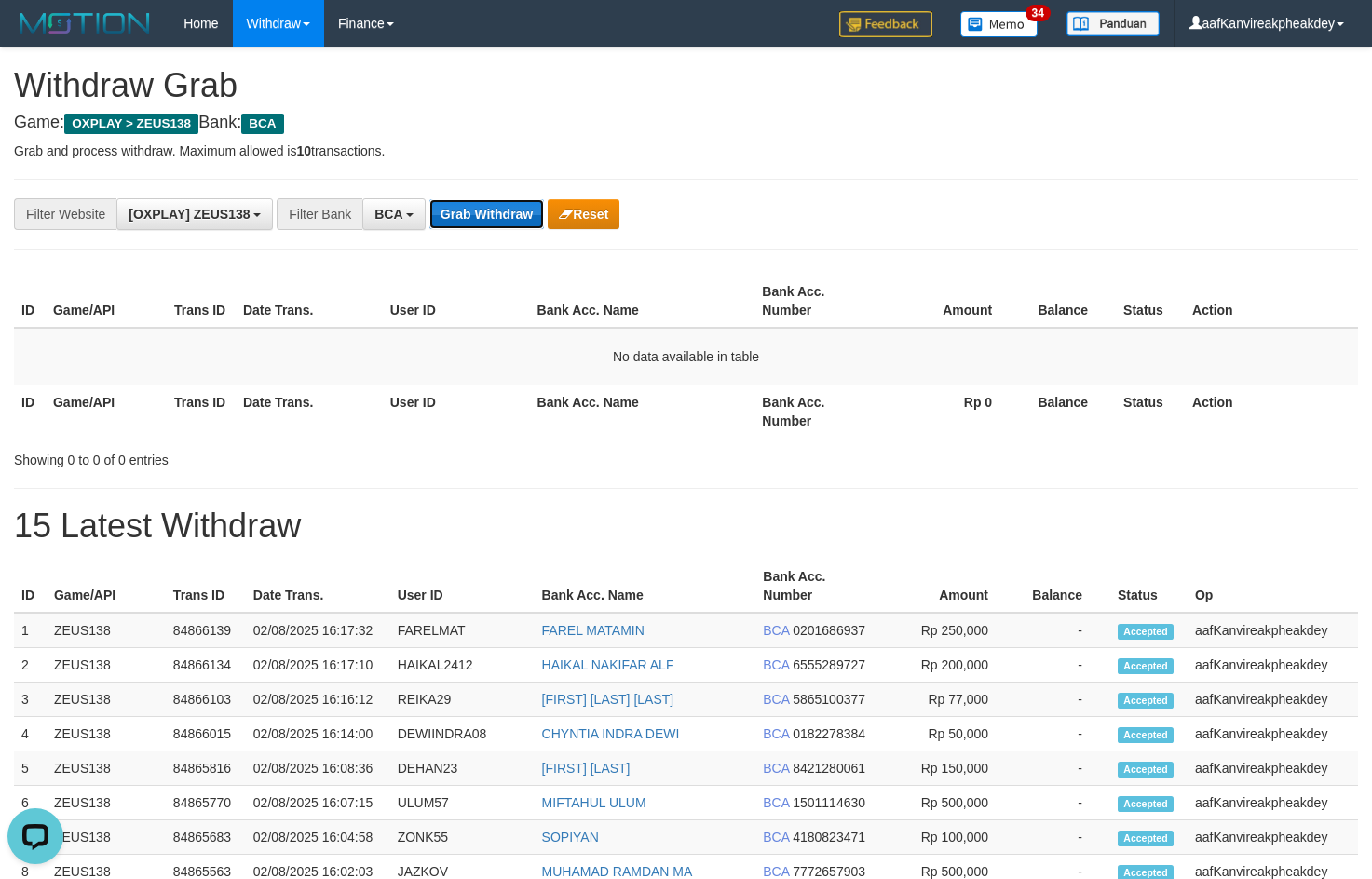 click on "Grab Withdraw" at bounding box center [486, 214] 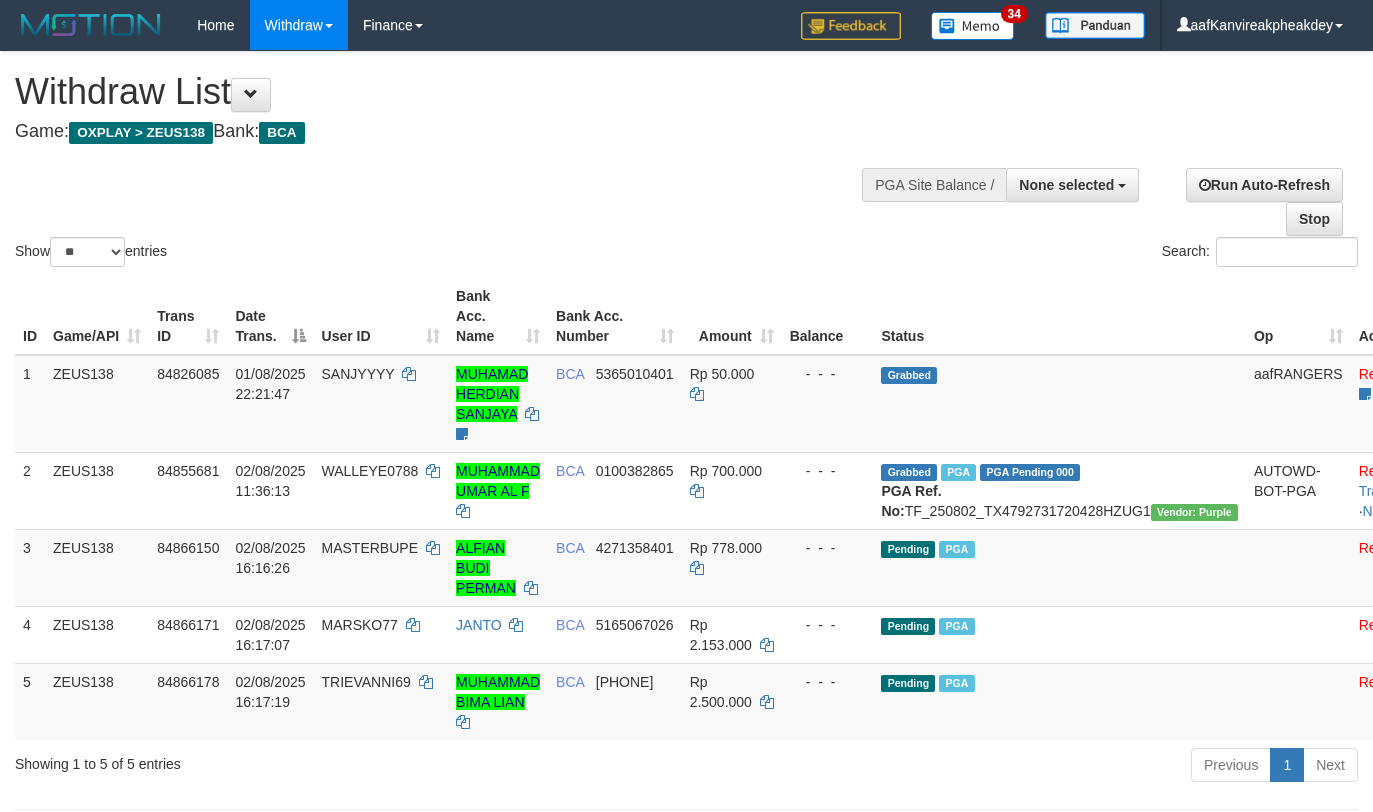 select 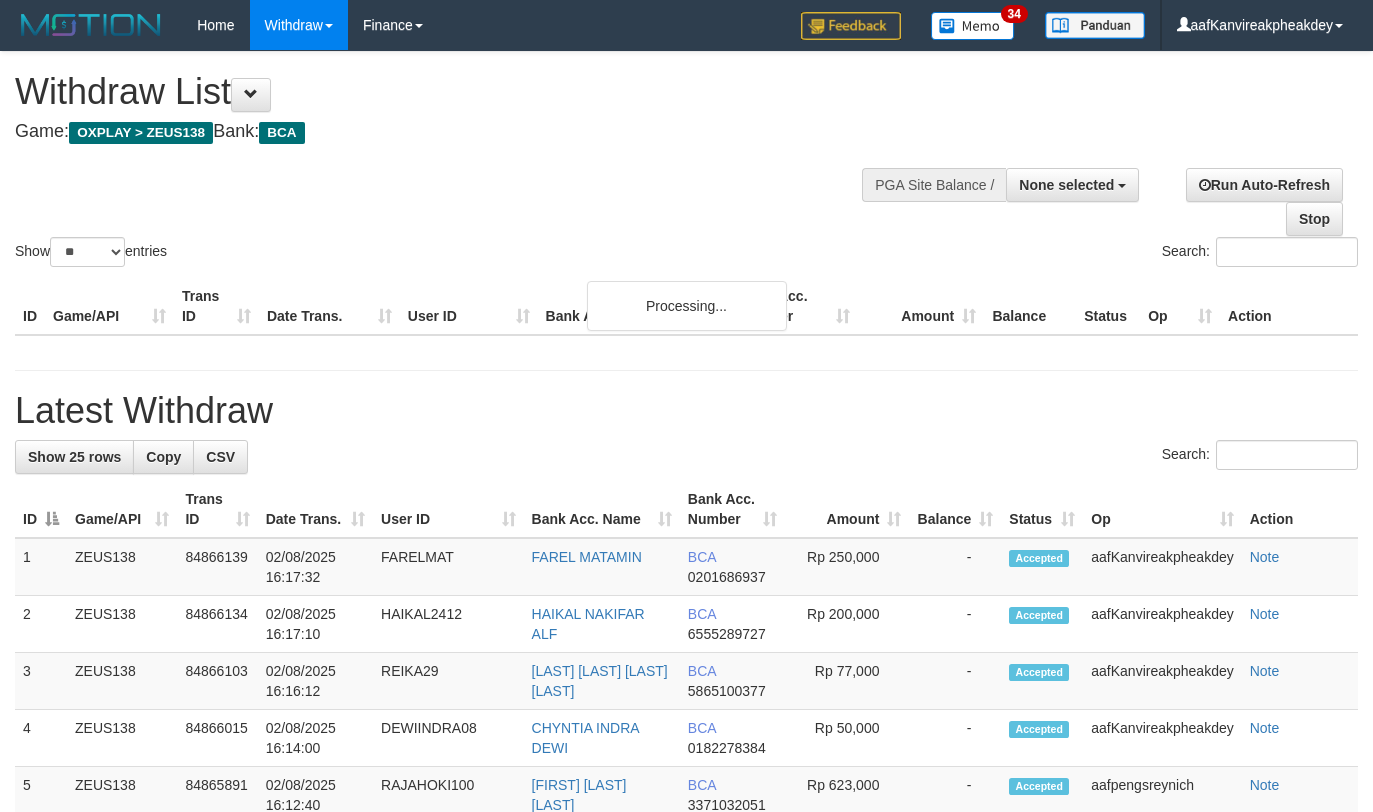 select 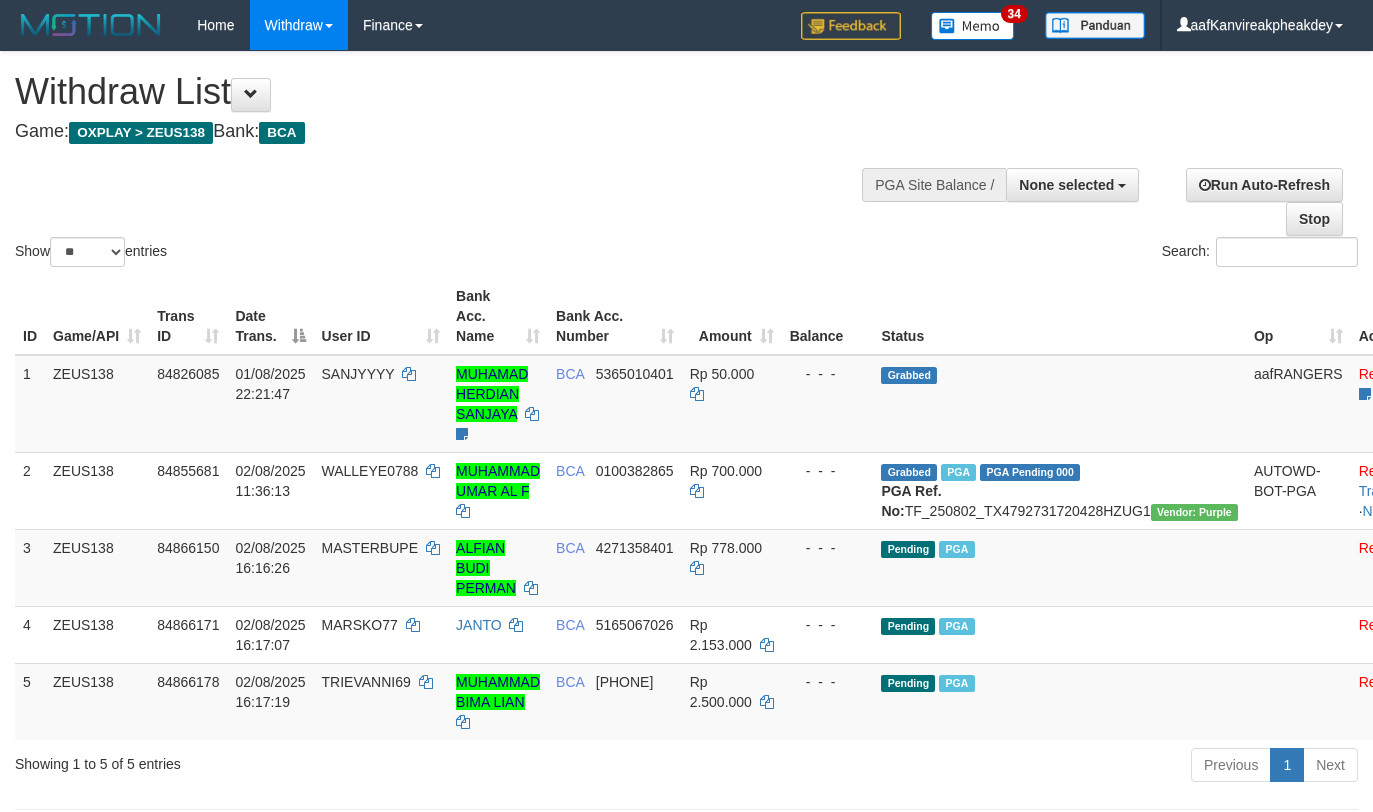 select 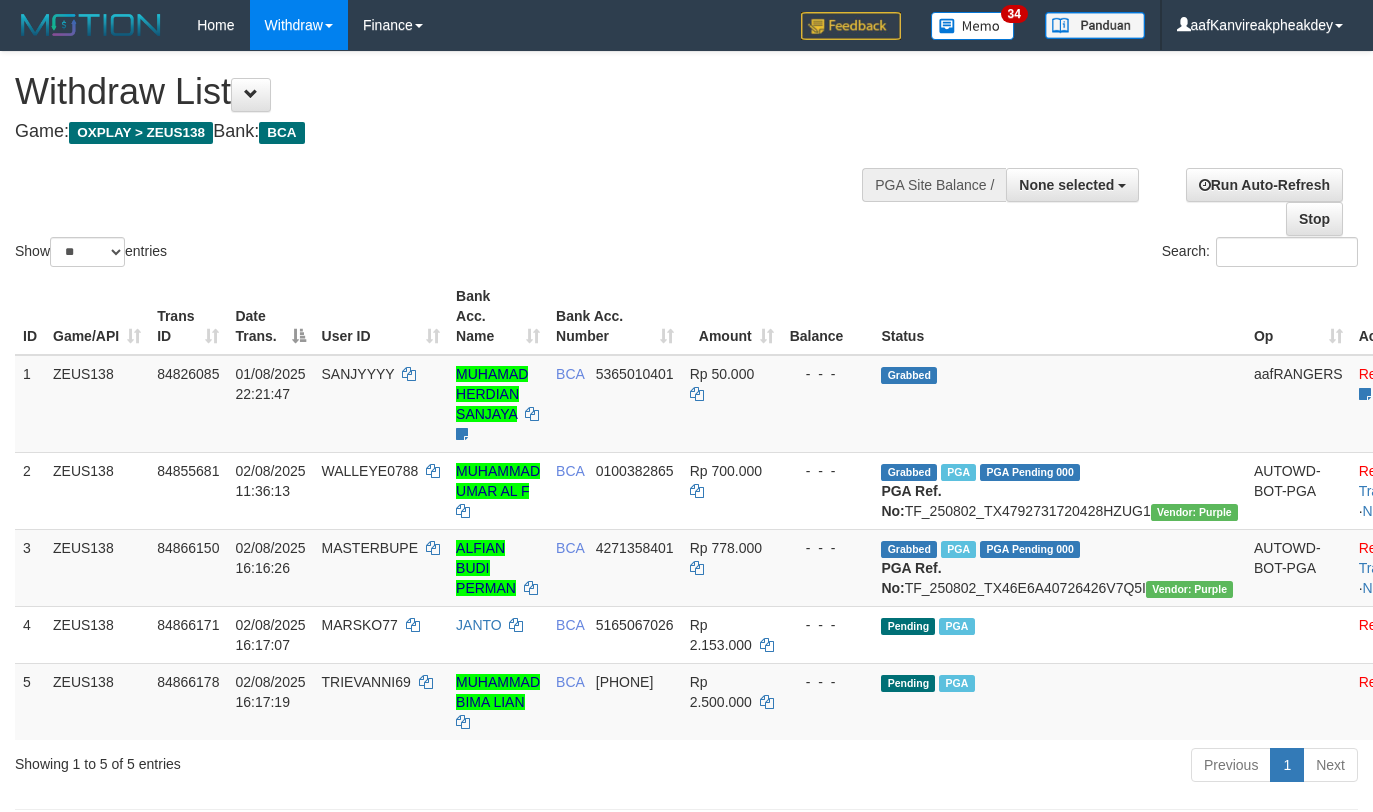 select 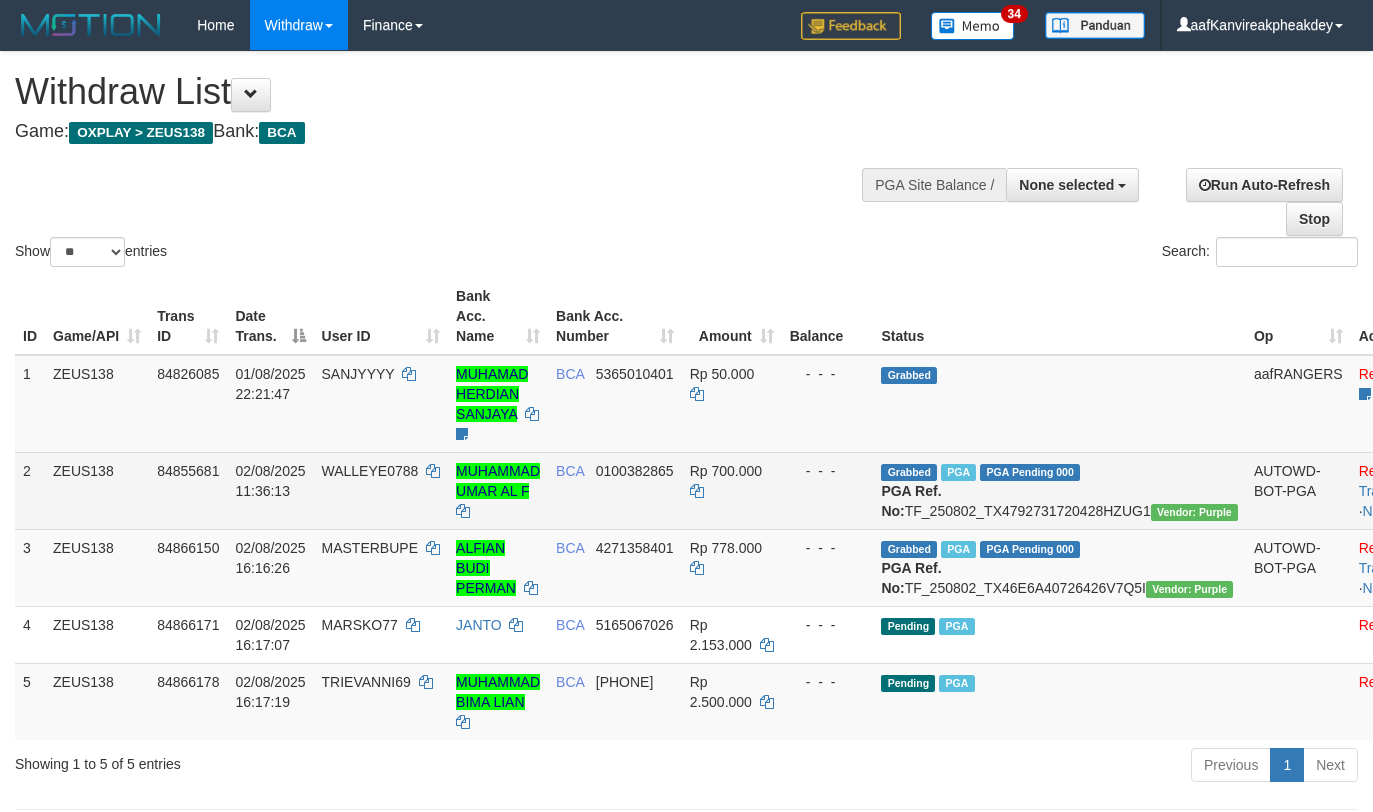scroll, scrollTop: 142, scrollLeft: 0, axis: vertical 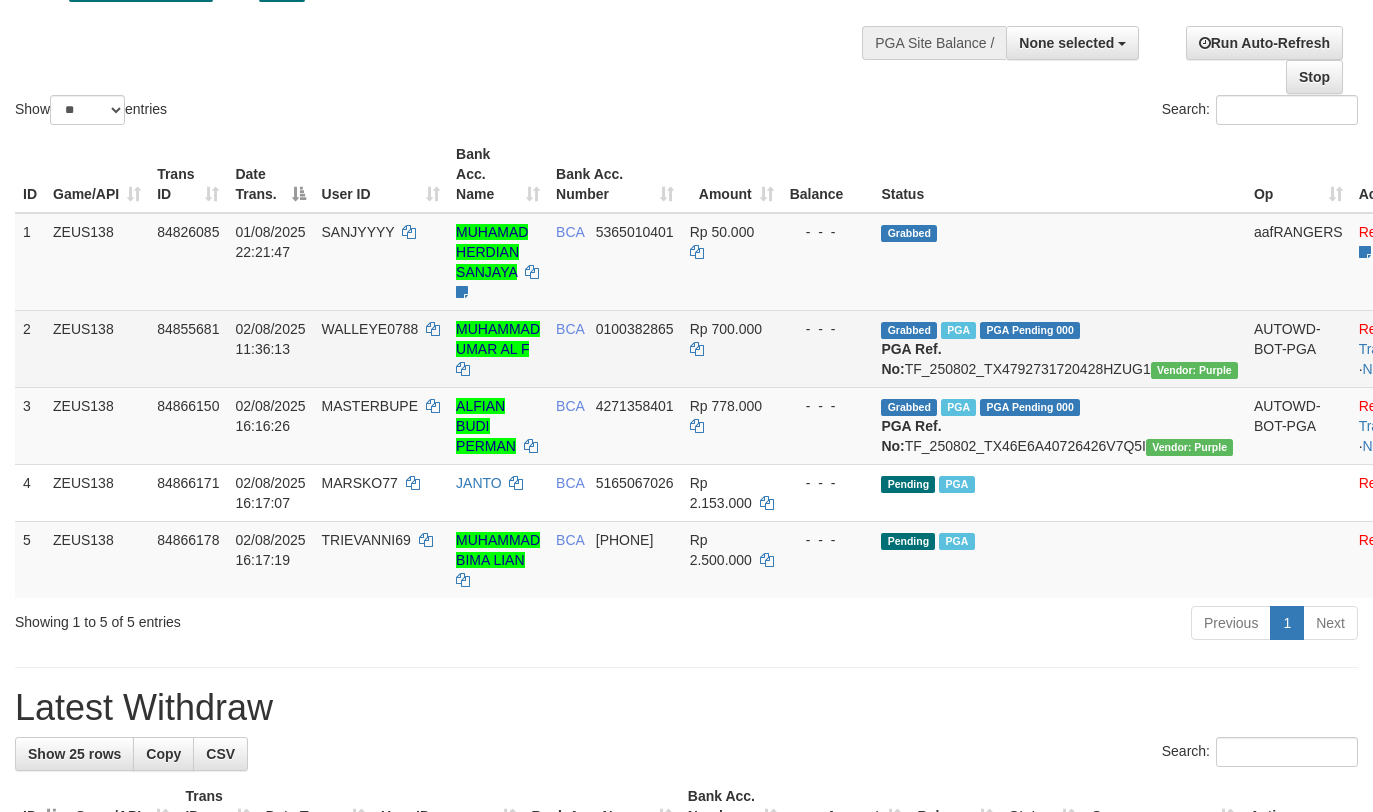 click on "Rp 700.000" at bounding box center [732, 348] 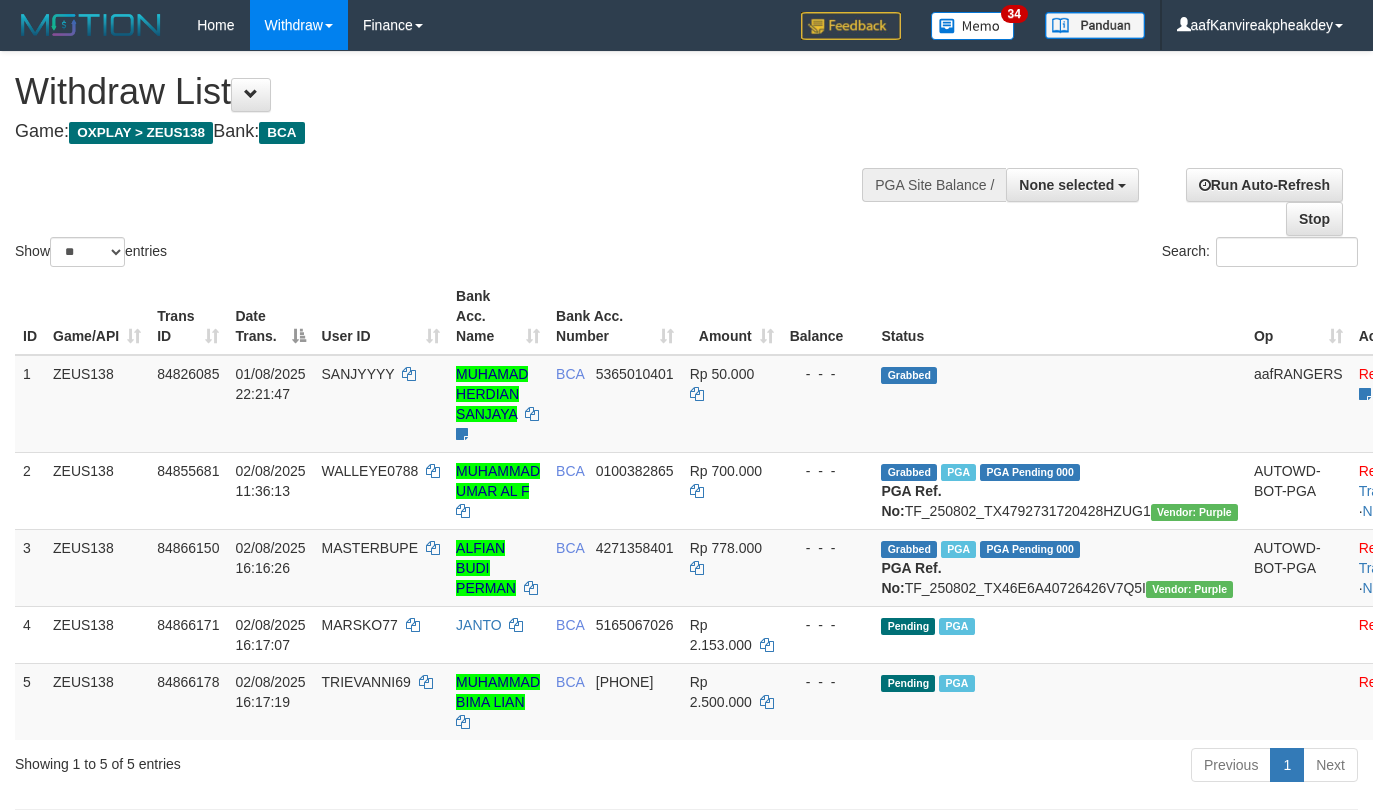 select 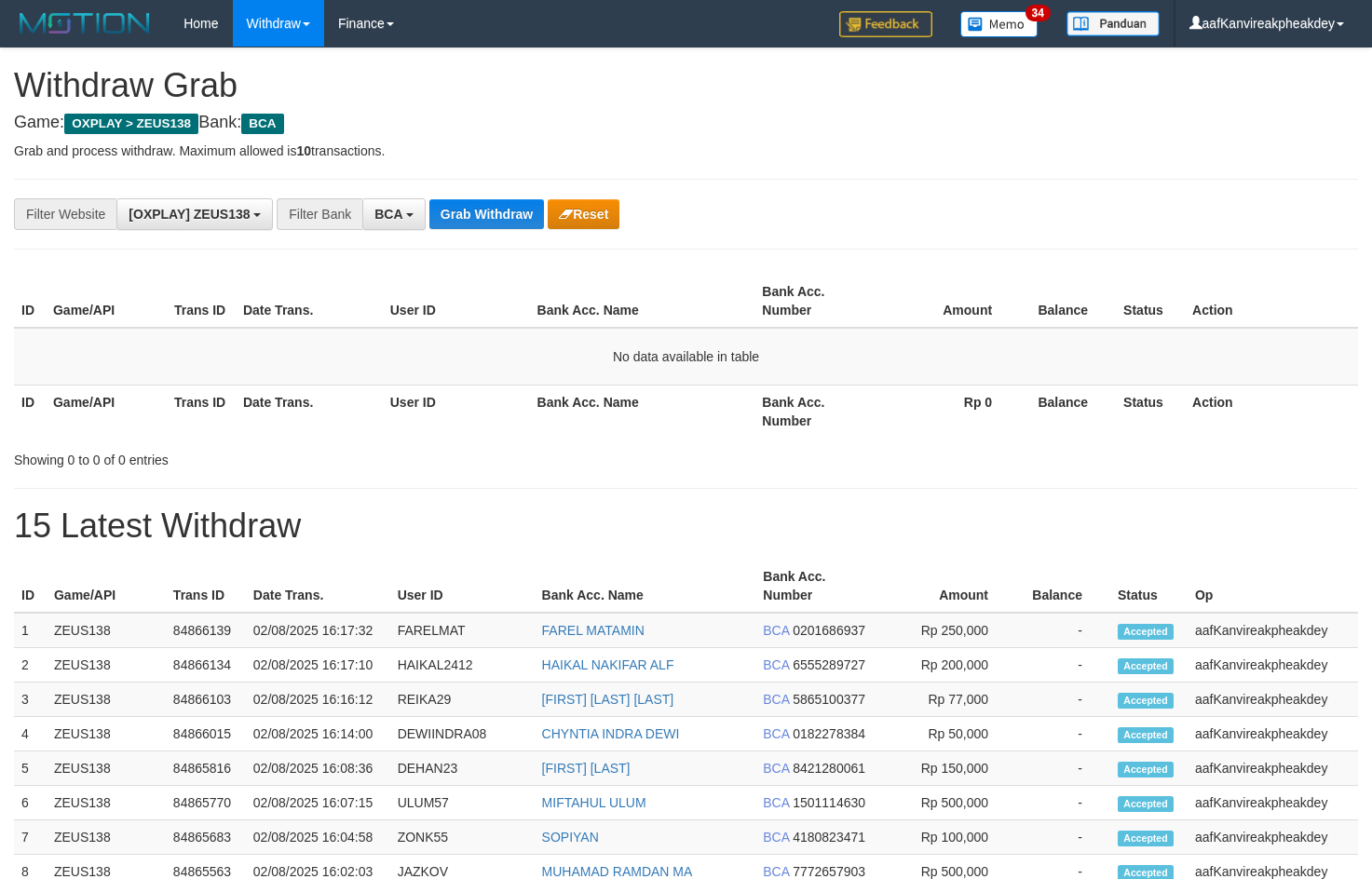 scroll, scrollTop: 0, scrollLeft: 0, axis: both 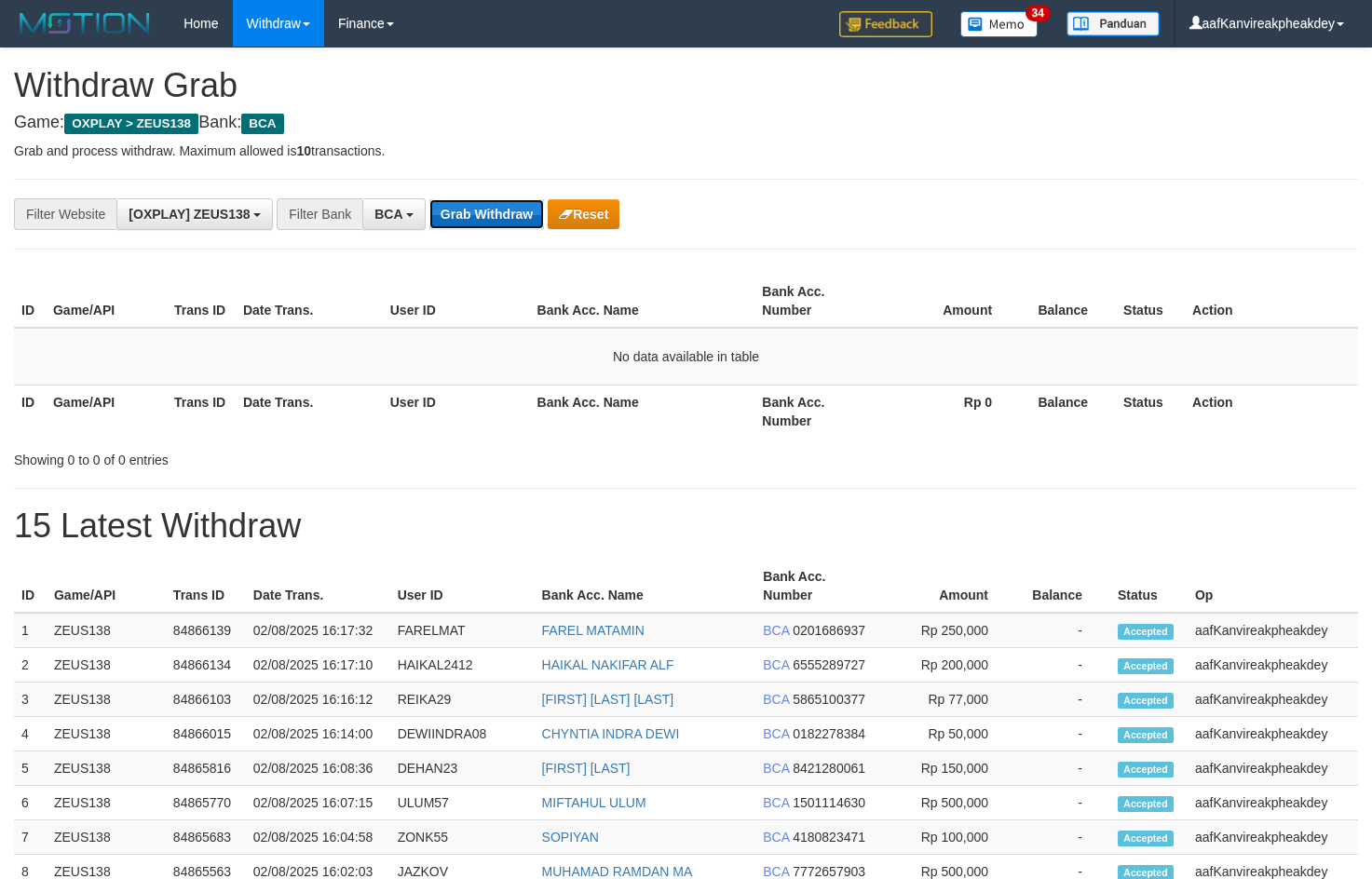 click on "Grab Withdraw" at bounding box center (486, 214) 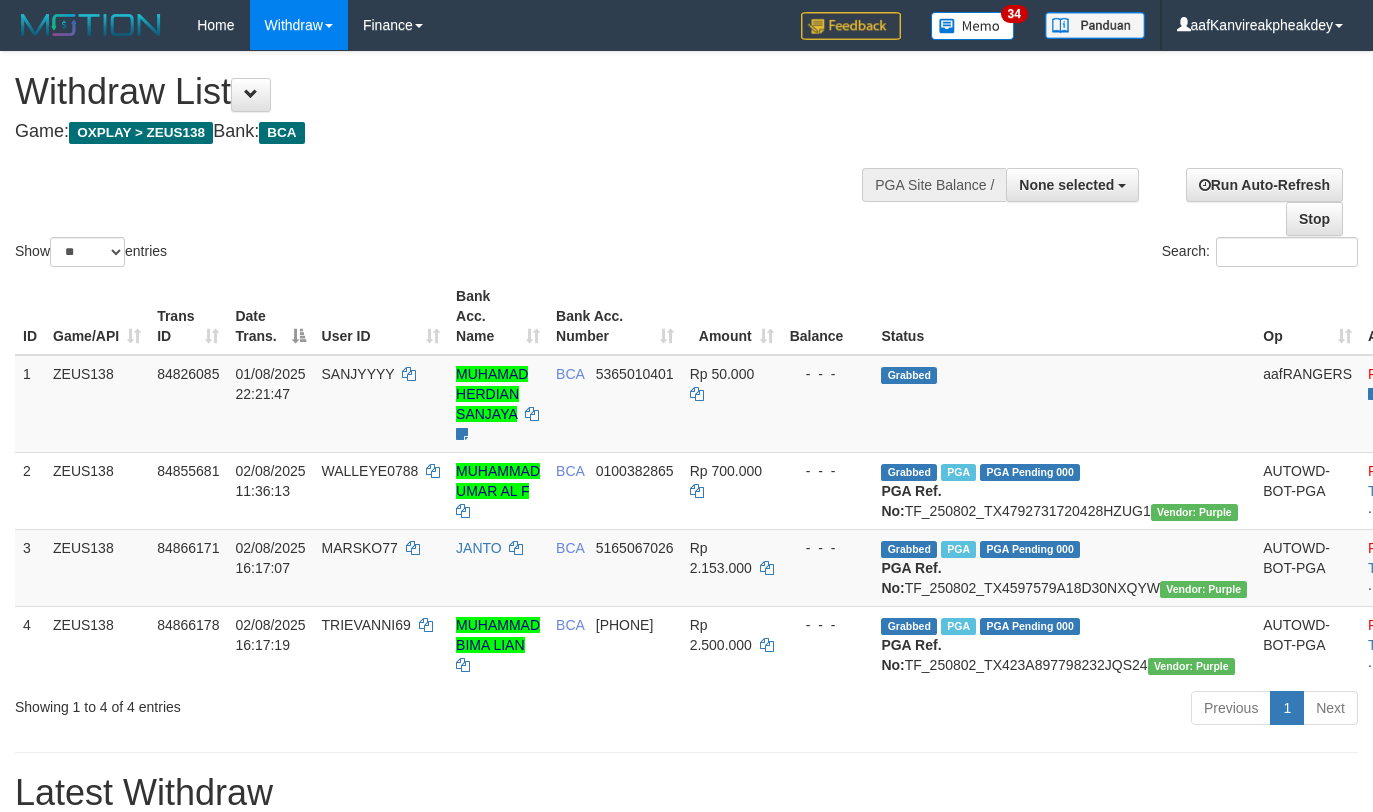 select 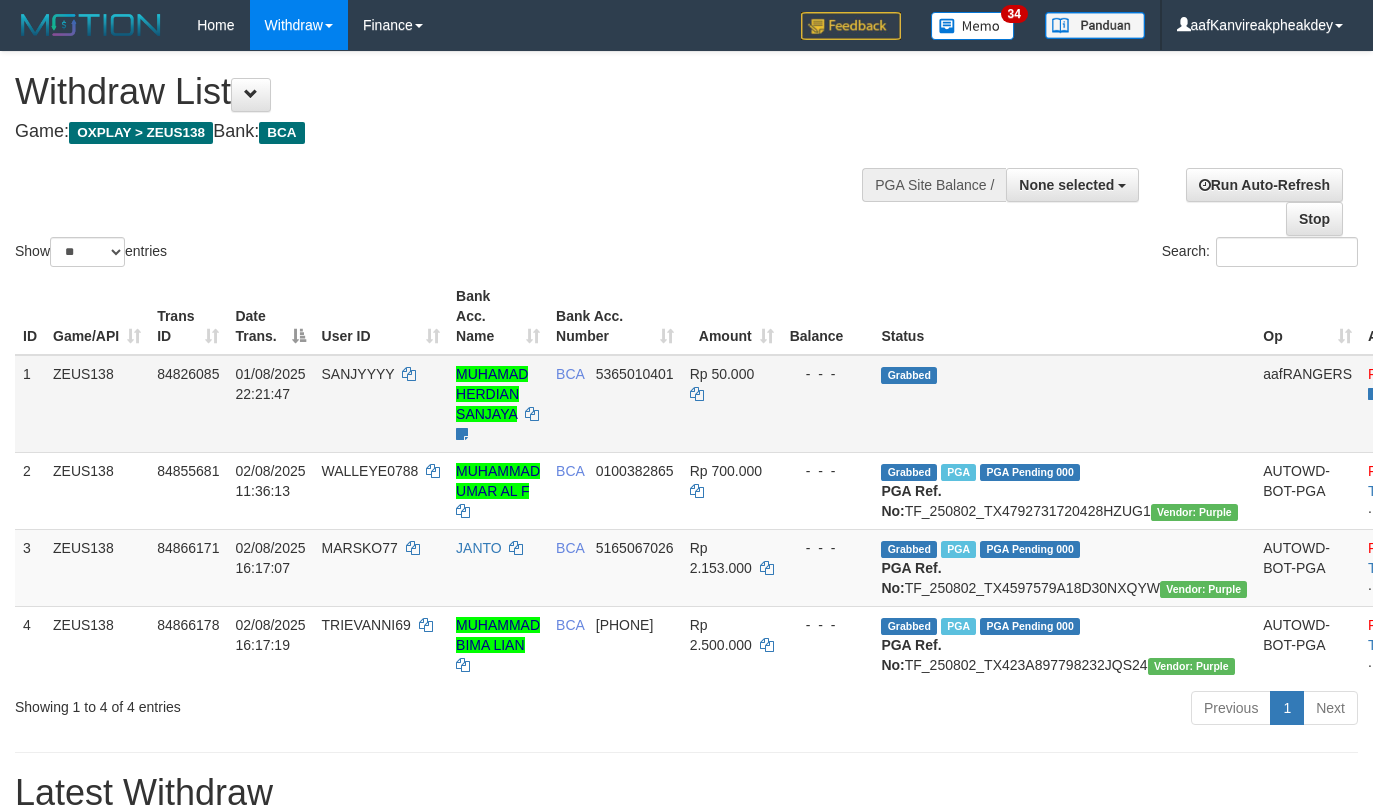 scroll, scrollTop: 142, scrollLeft: 0, axis: vertical 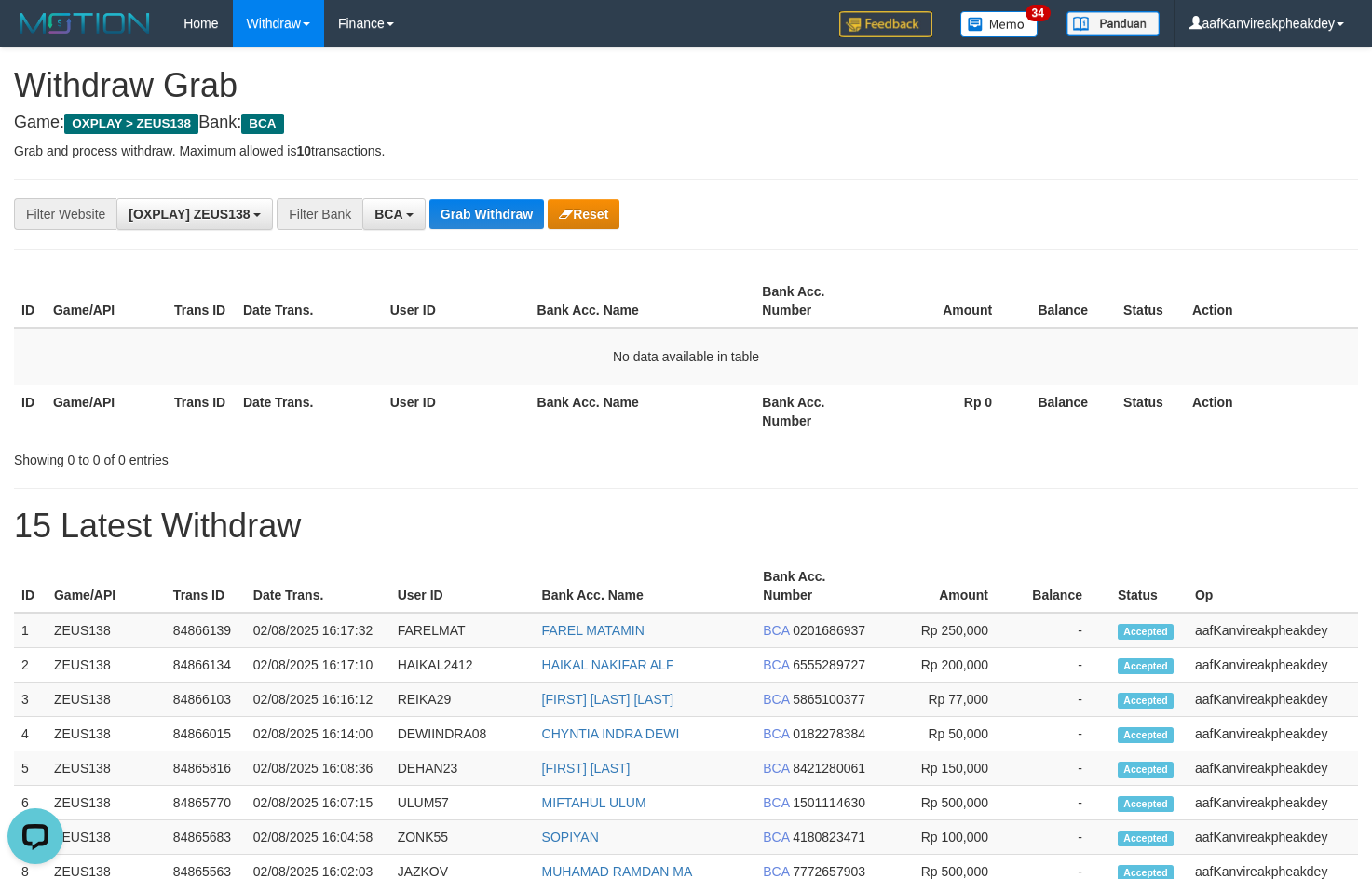 drag, startPoint x: 948, startPoint y: 221, endPoint x: 588, endPoint y: 156, distance: 365.82099 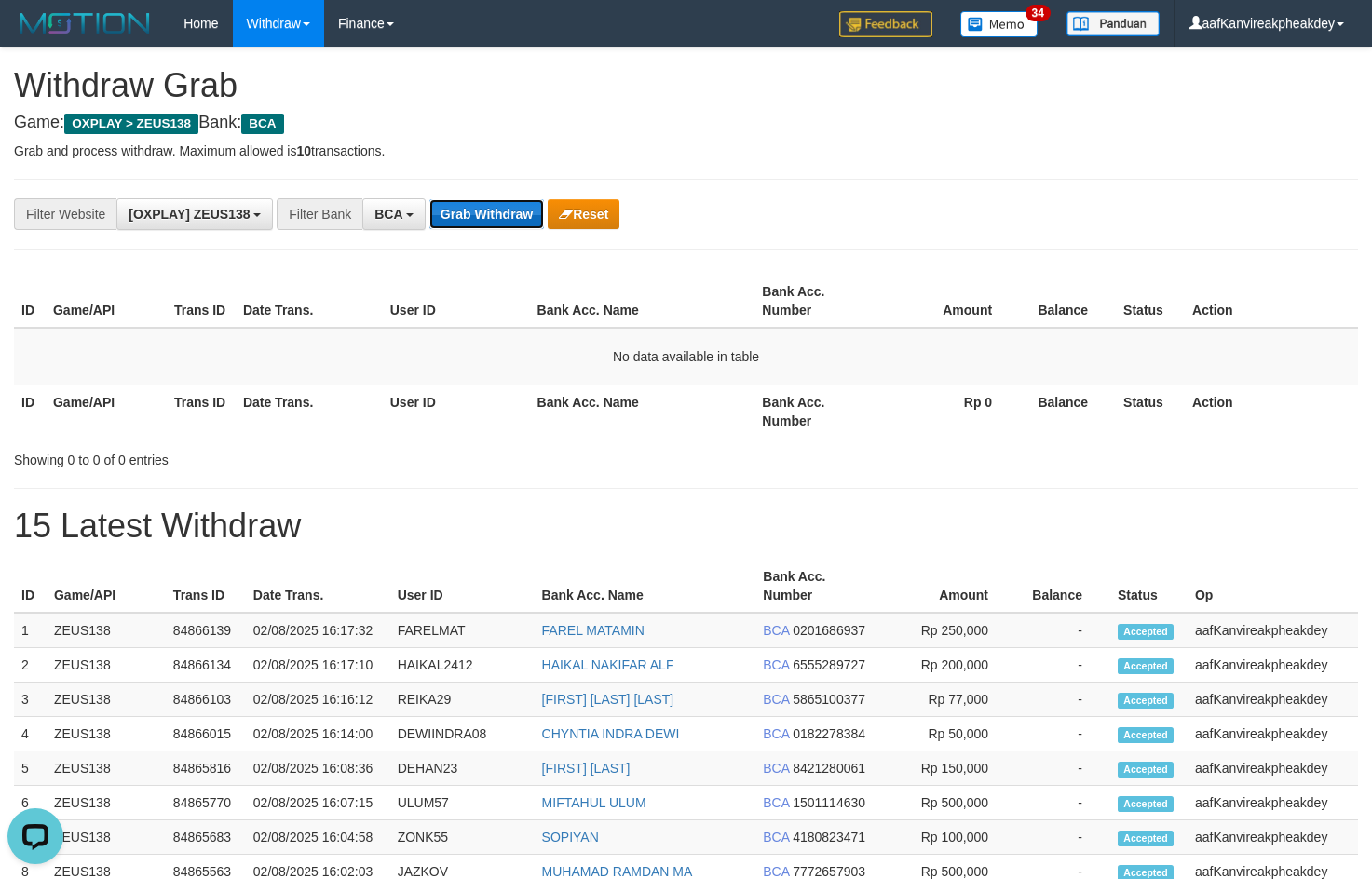 click on "Grab Withdraw" at bounding box center [486, 214] 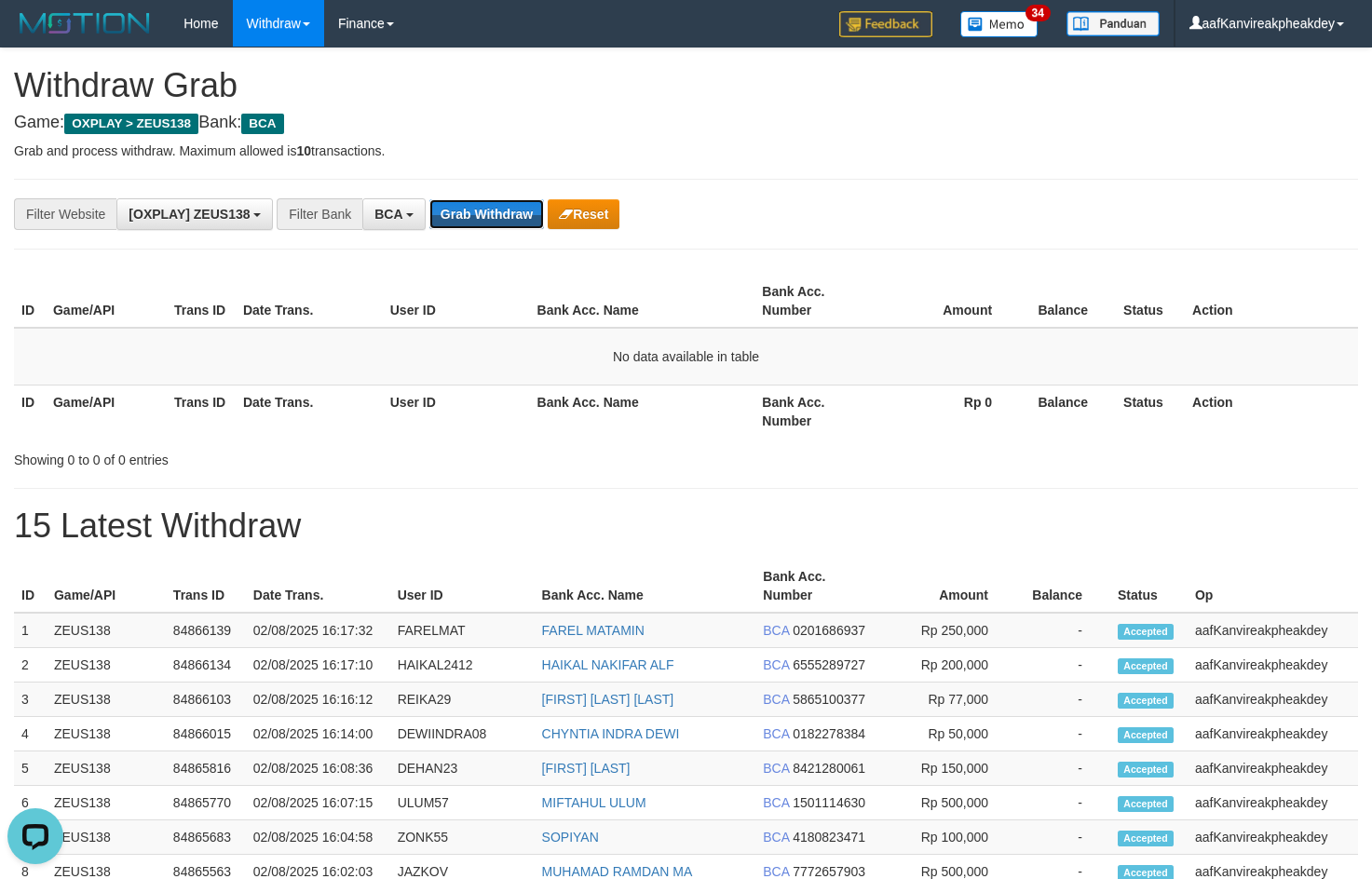 drag, startPoint x: 514, startPoint y: 205, endPoint x: 1381, endPoint y: 575, distance: 942.64999 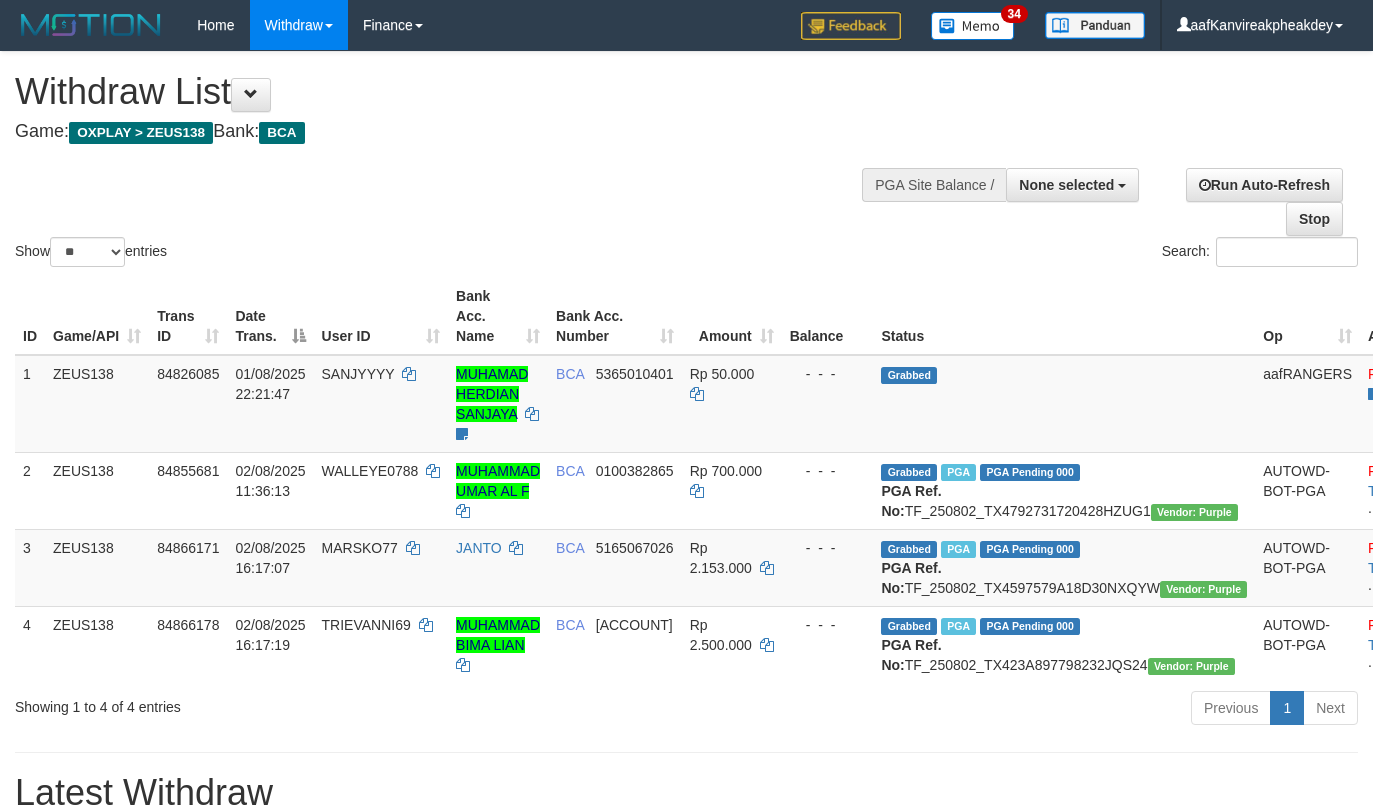 select 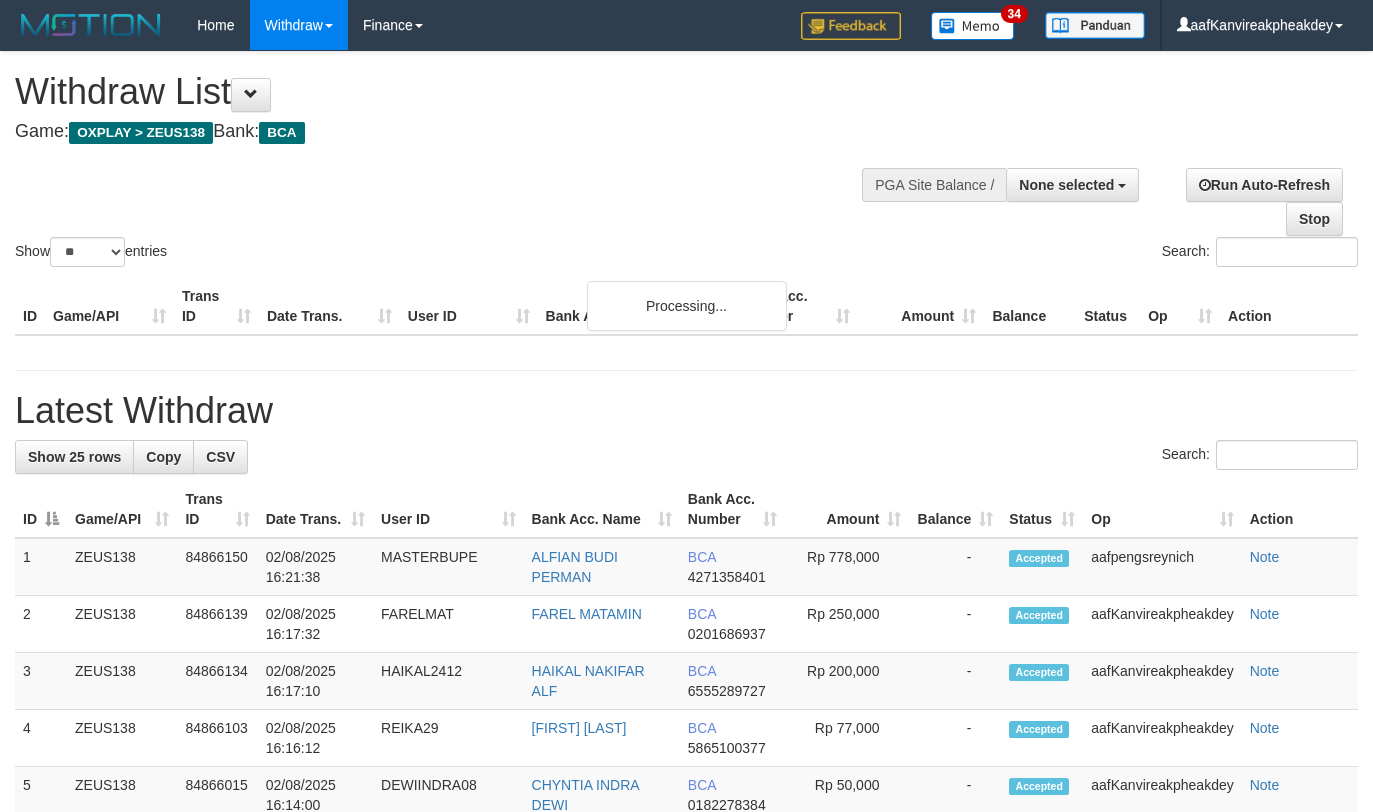 select 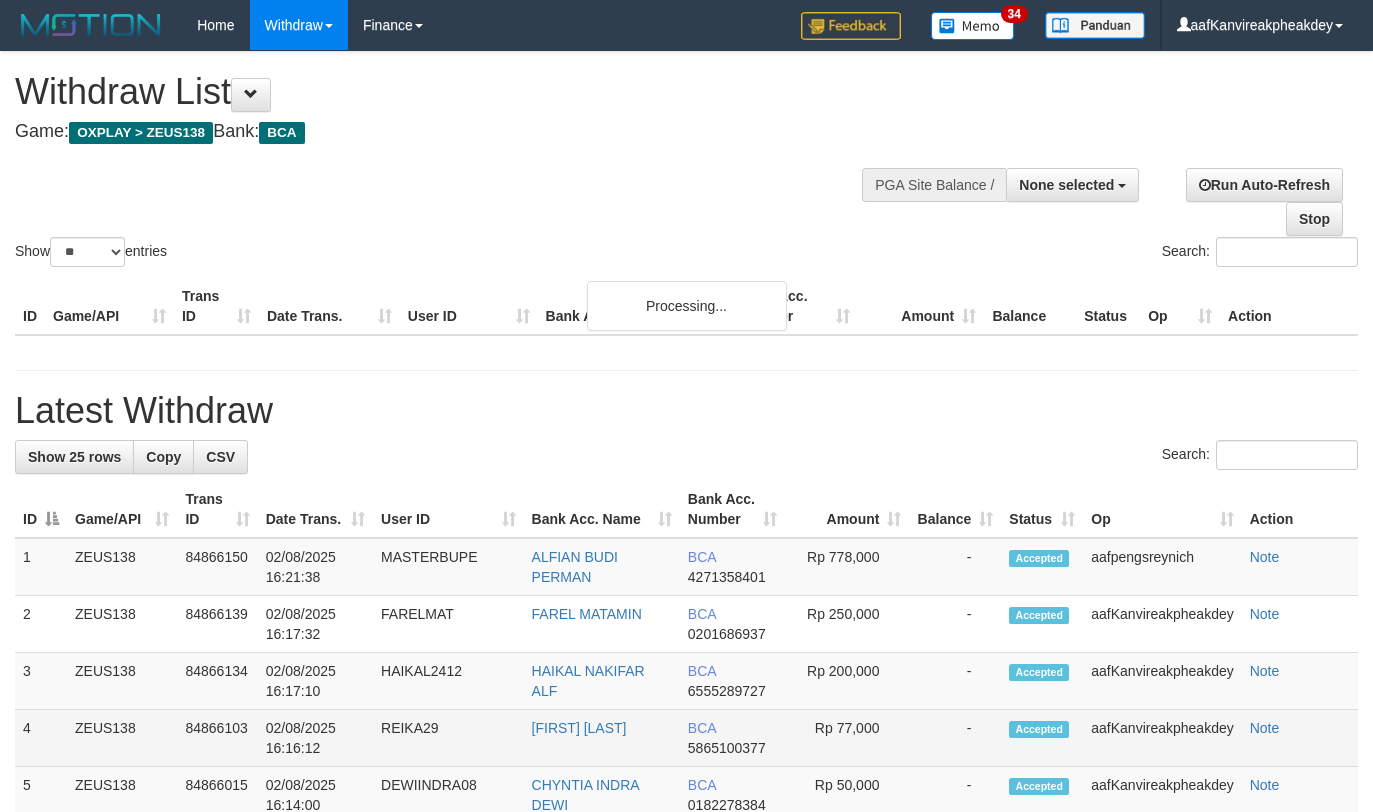 scroll, scrollTop: 142, scrollLeft: 0, axis: vertical 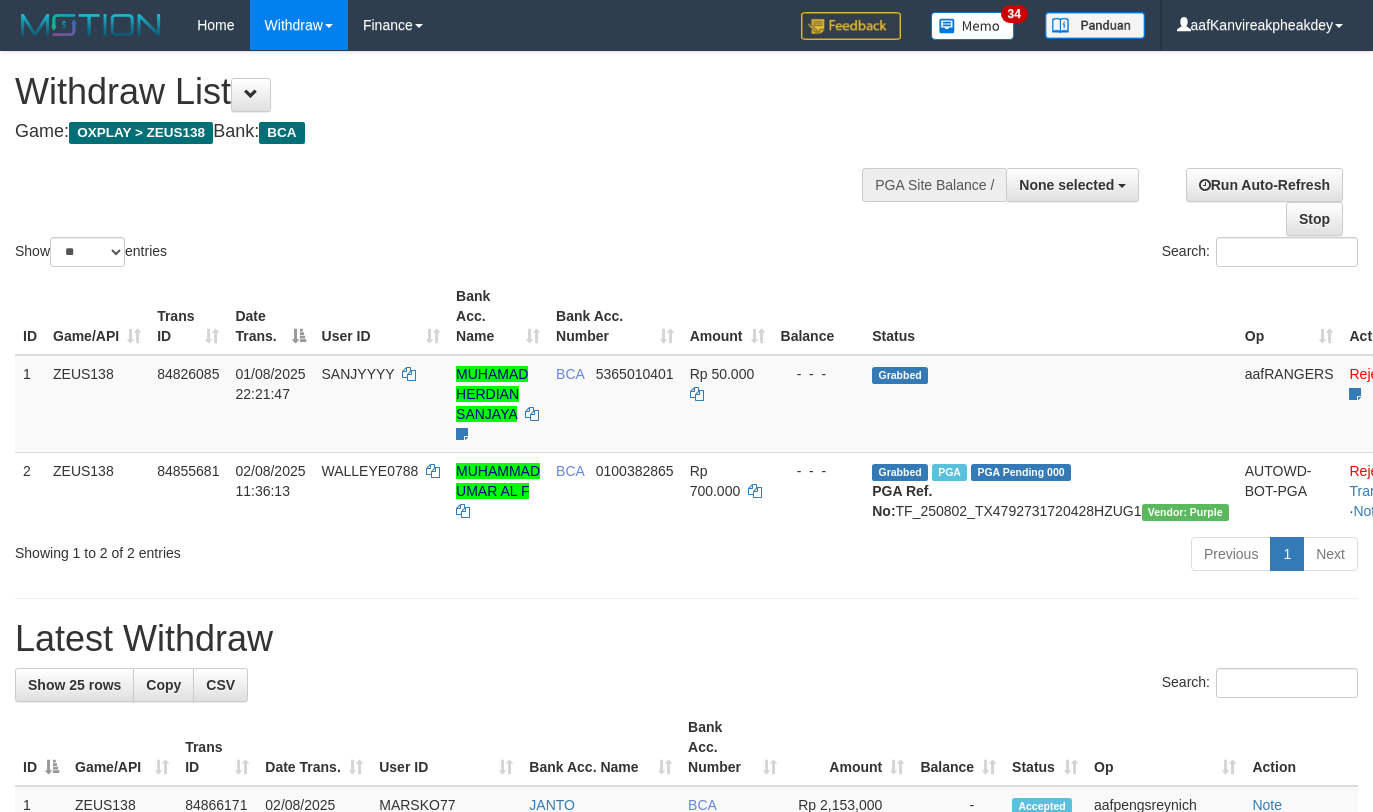 select 